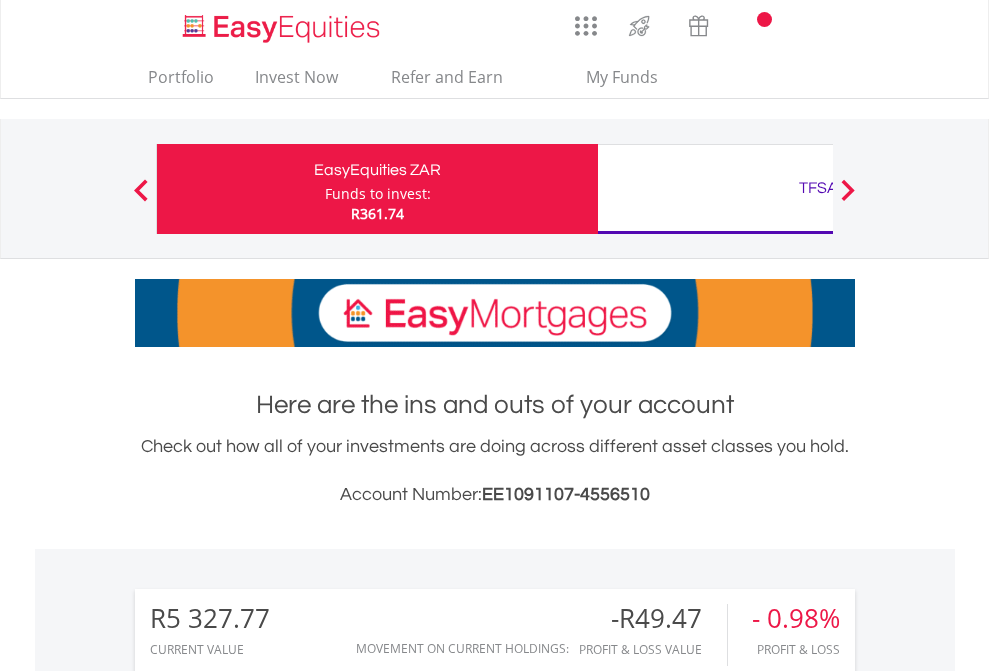 scroll, scrollTop: 0, scrollLeft: 0, axis: both 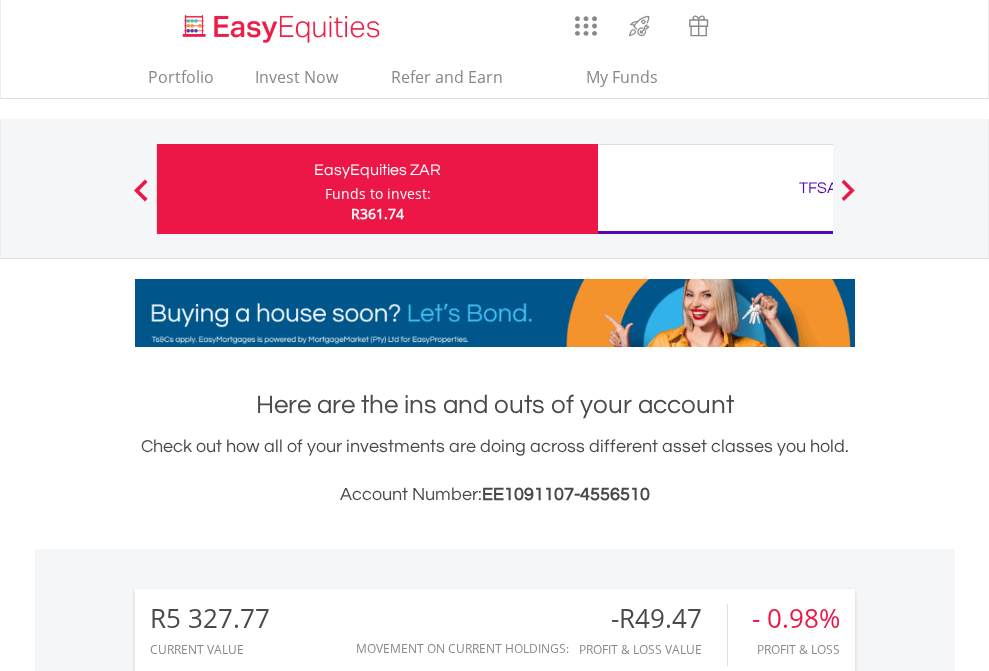 click on "Funds to invest:" at bounding box center [378, 194] 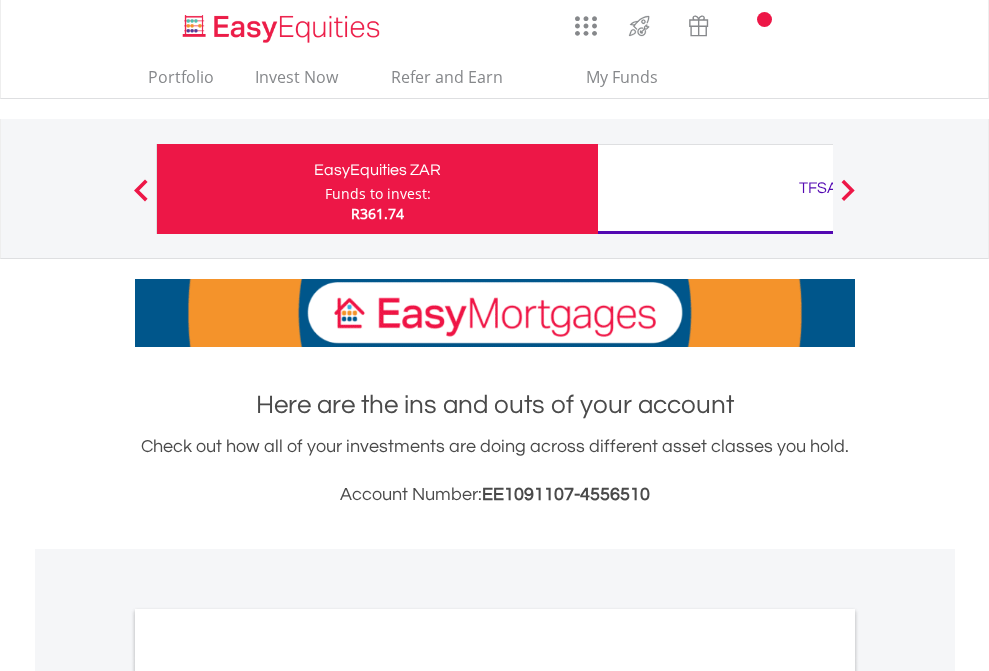 scroll, scrollTop: 0, scrollLeft: 0, axis: both 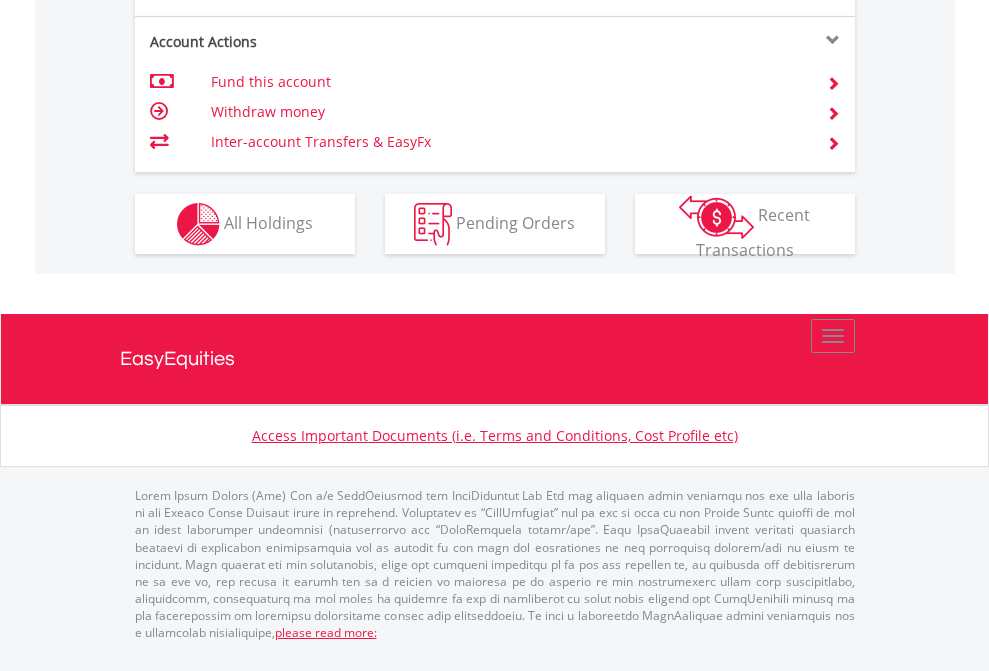 click on "Investment types" at bounding box center [706, -337] 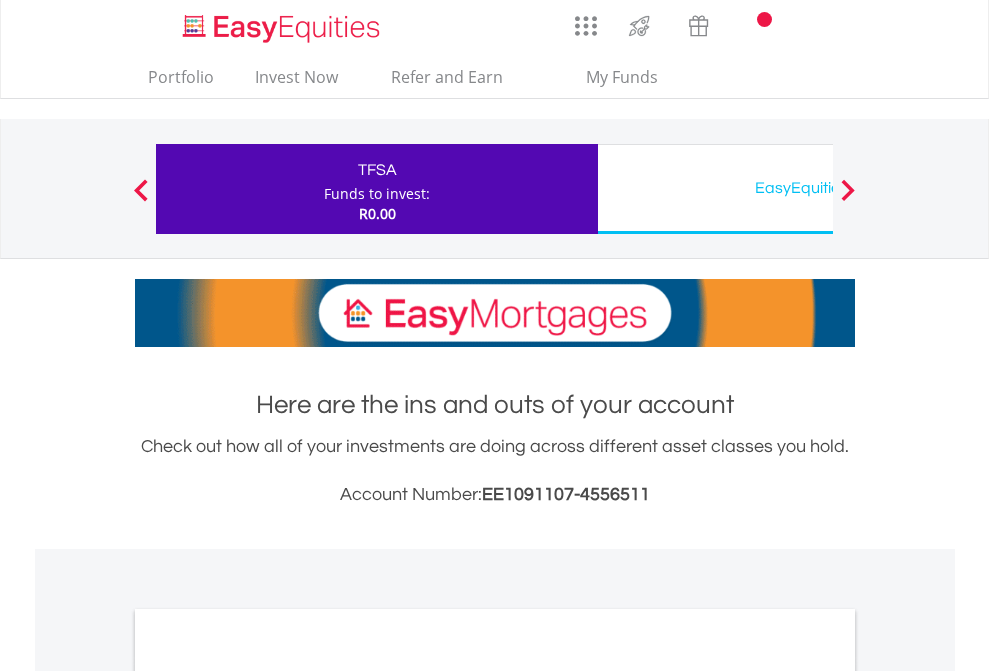scroll, scrollTop: 0, scrollLeft: 0, axis: both 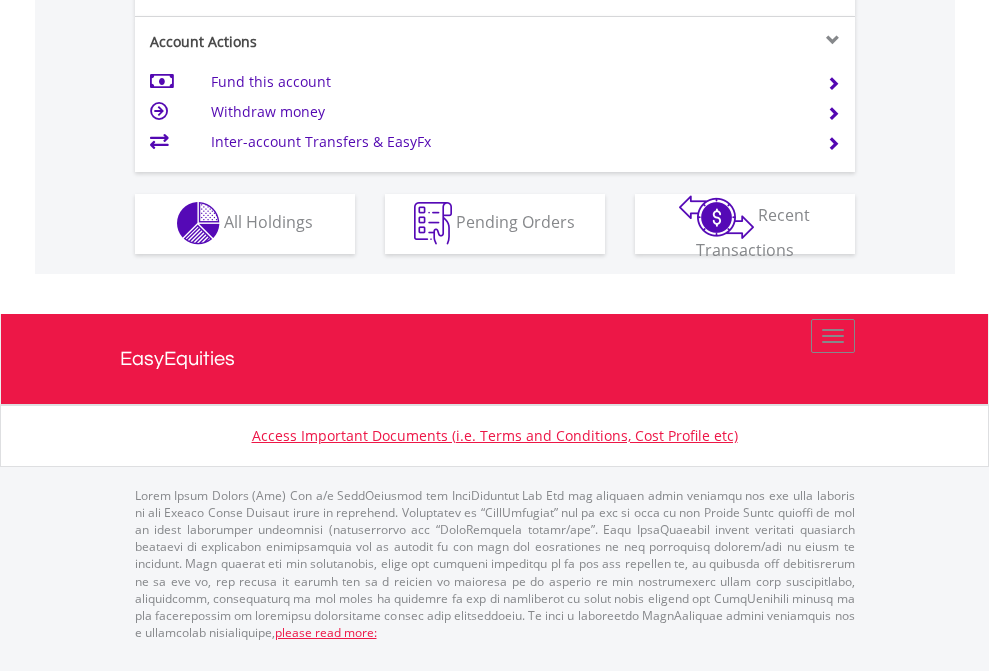 click on "Investment types" at bounding box center (706, -353) 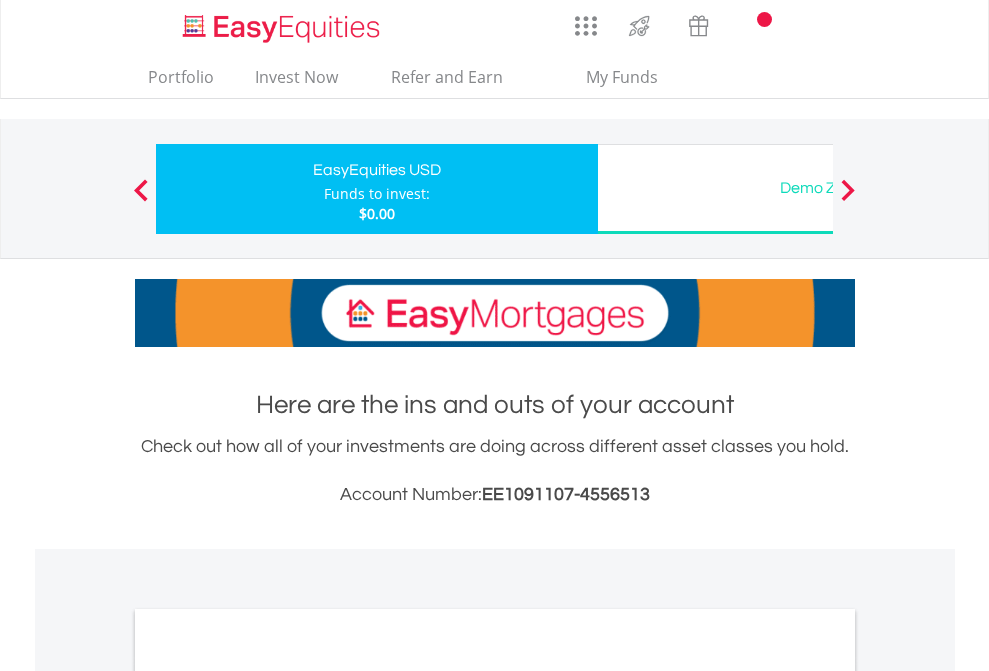 scroll, scrollTop: 0, scrollLeft: 0, axis: both 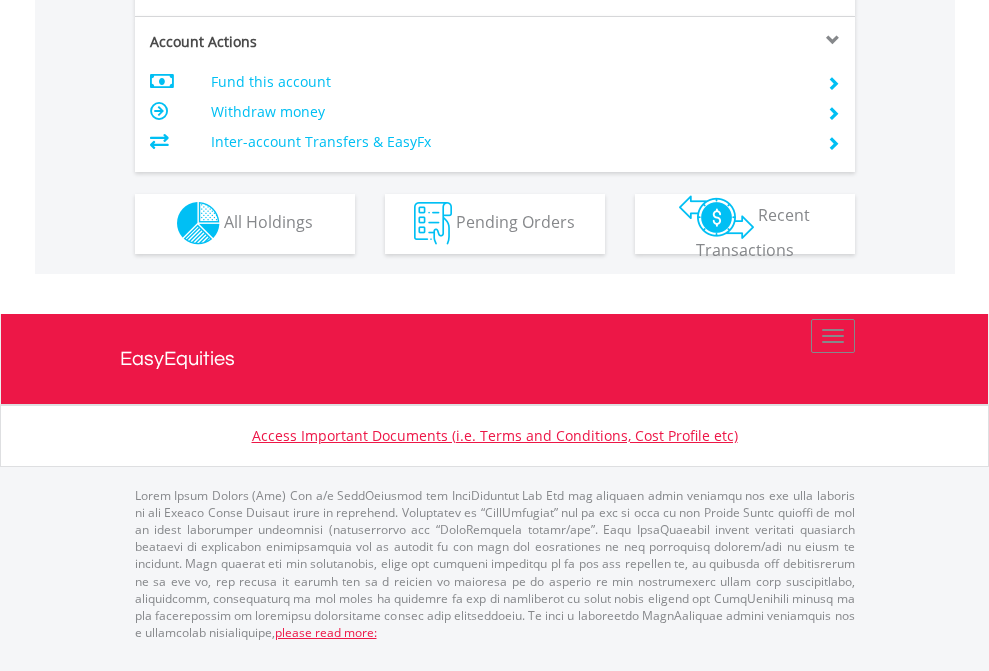 click on "Investment types" at bounding box center [706, -353] 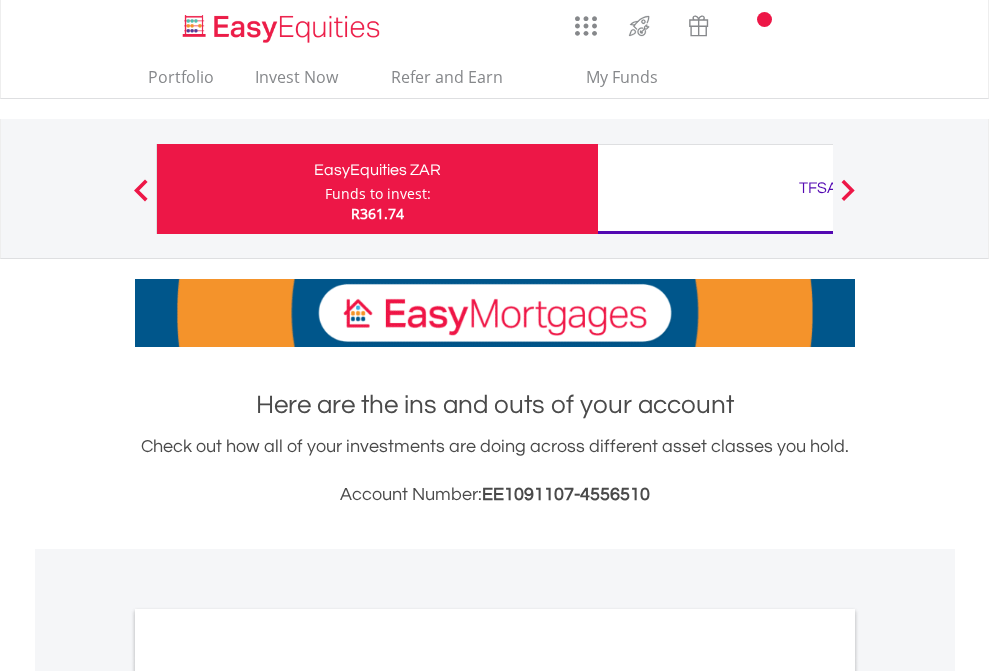 scroll, scrollTop: 1202, scrollLeft: 0, axis: vertical 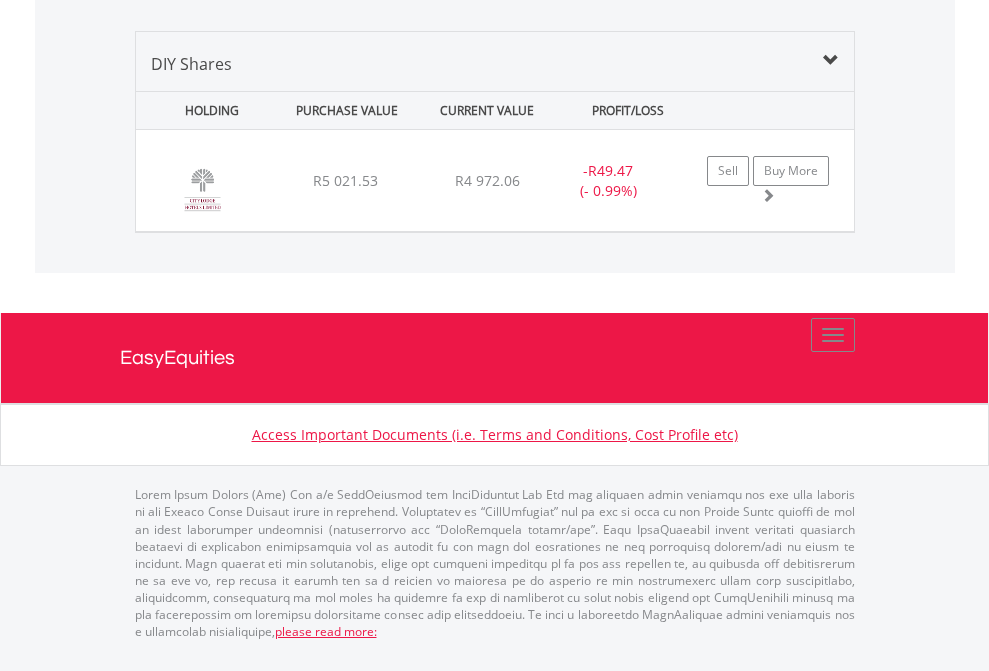 click on "TFSA" at bounding box center [818, -1419] 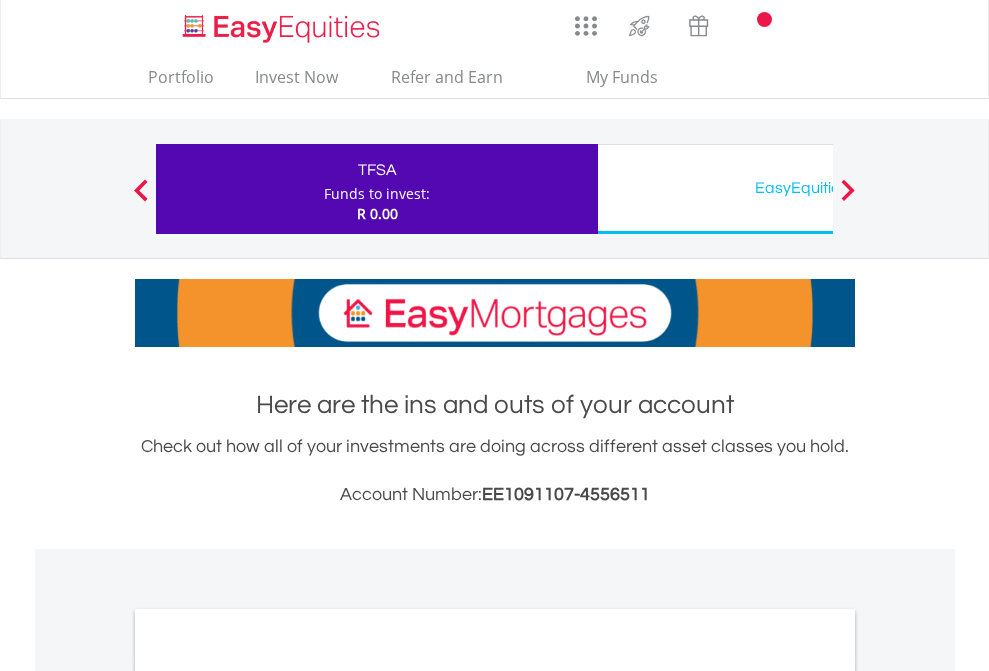 scroll, scrollTop: 1202, scrollLeft: 0, axis: vertical 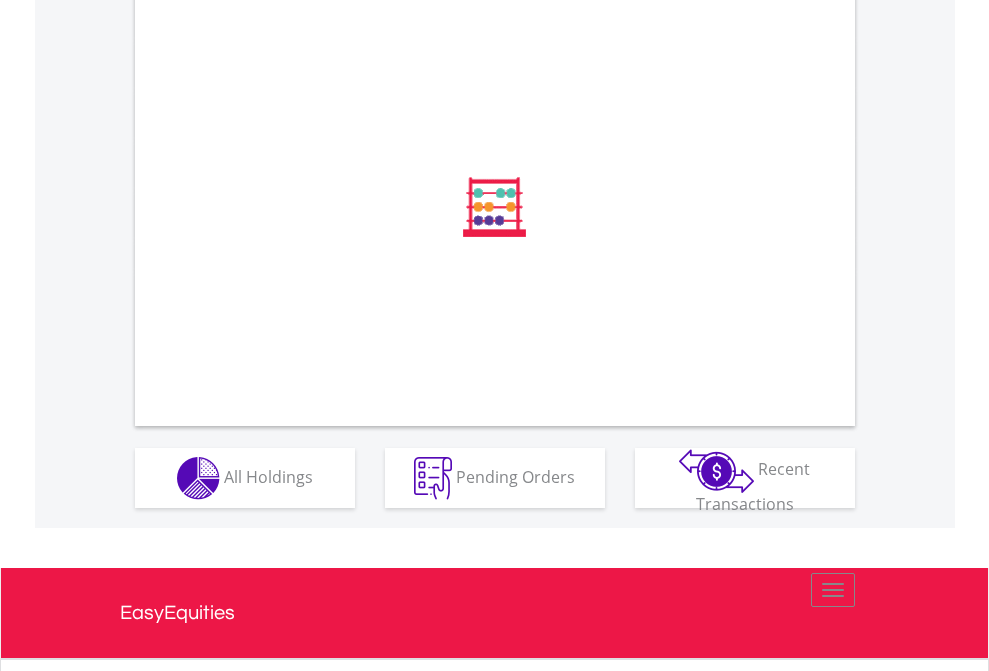 click on "All Holdings" at bounding box center [268, 476] 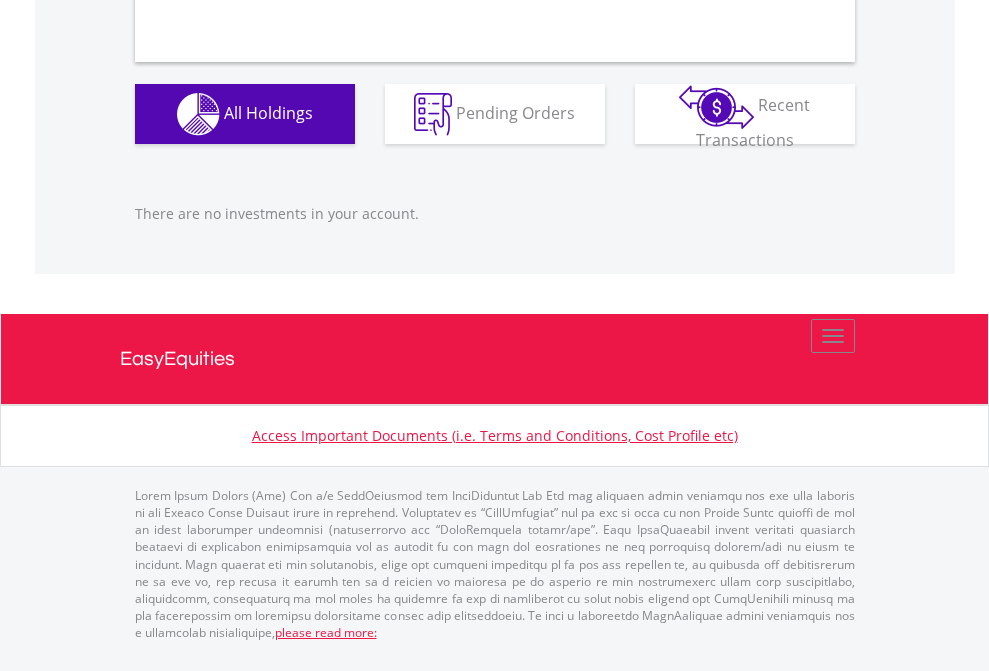 scroll, scrollTop: 1980, scrollLeft: 0, axis: vertical 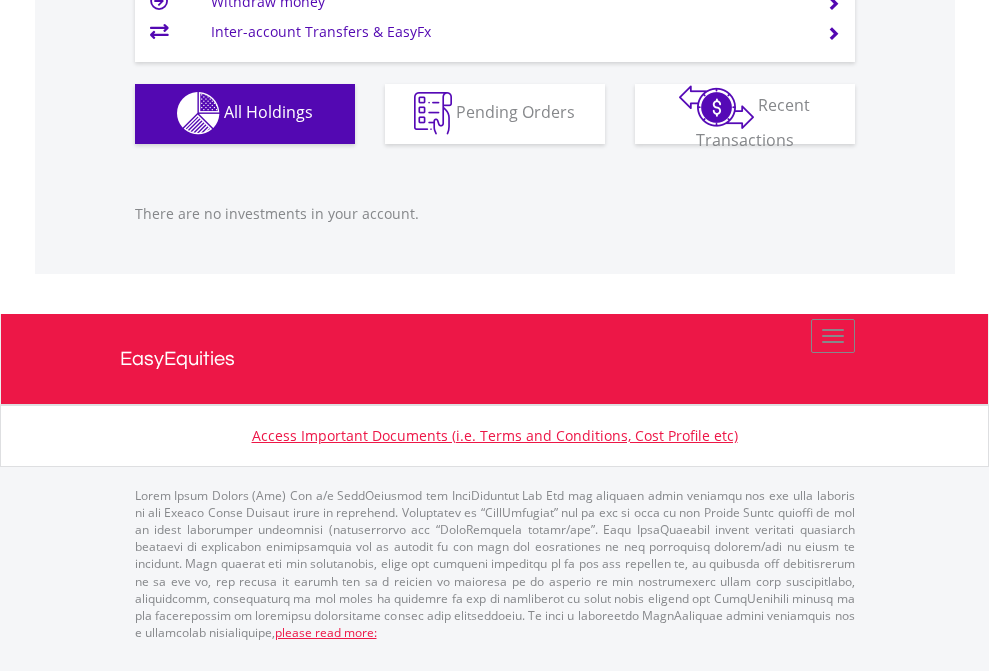click on "EasyEquities USD" at bounding box center (818, -1142) 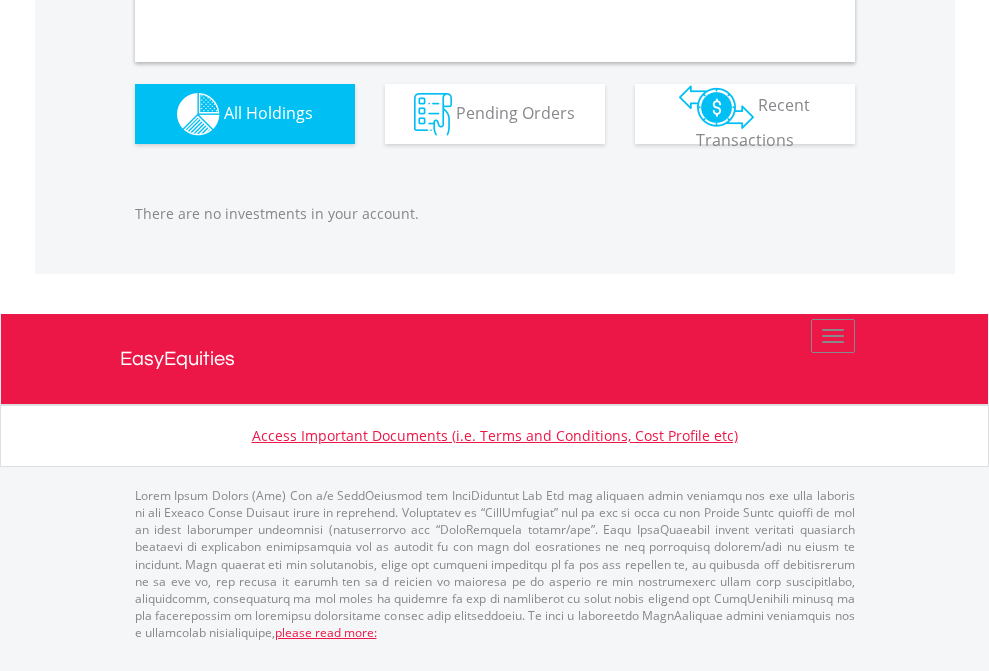 scroll, scrollTop: 1980, scrollLeft: 0, axis: vertical 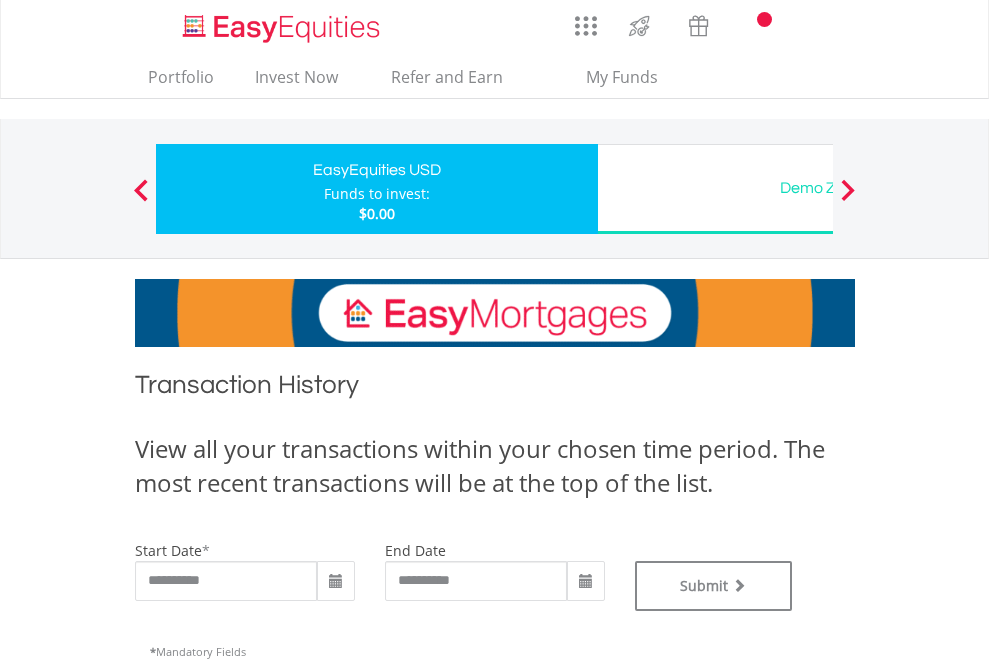 type on "**********" 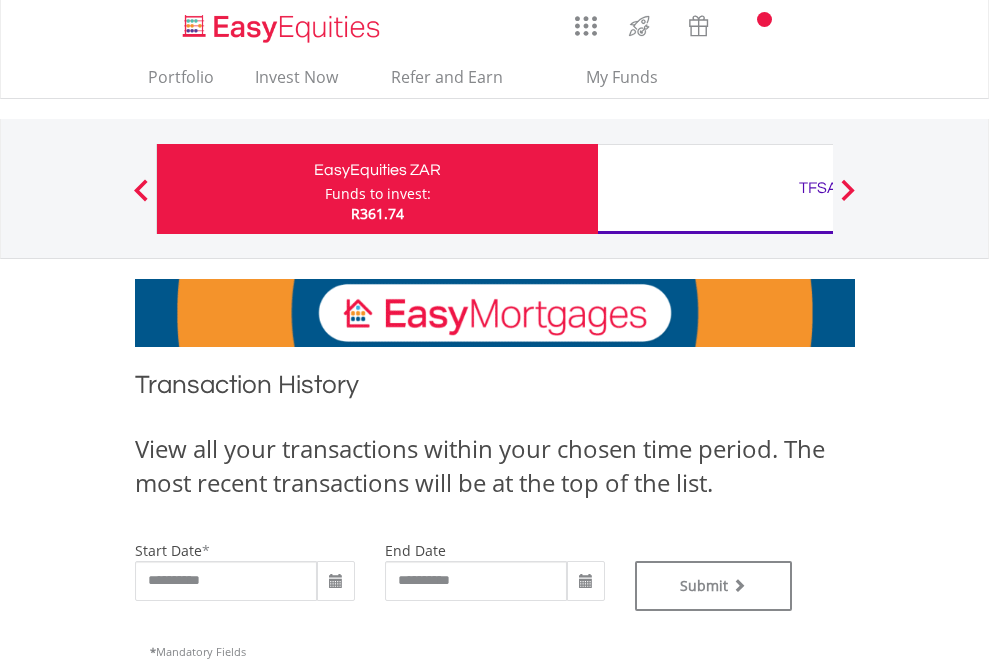 scroll, scrollTop: 0, scrollLeft: 0, axis: both 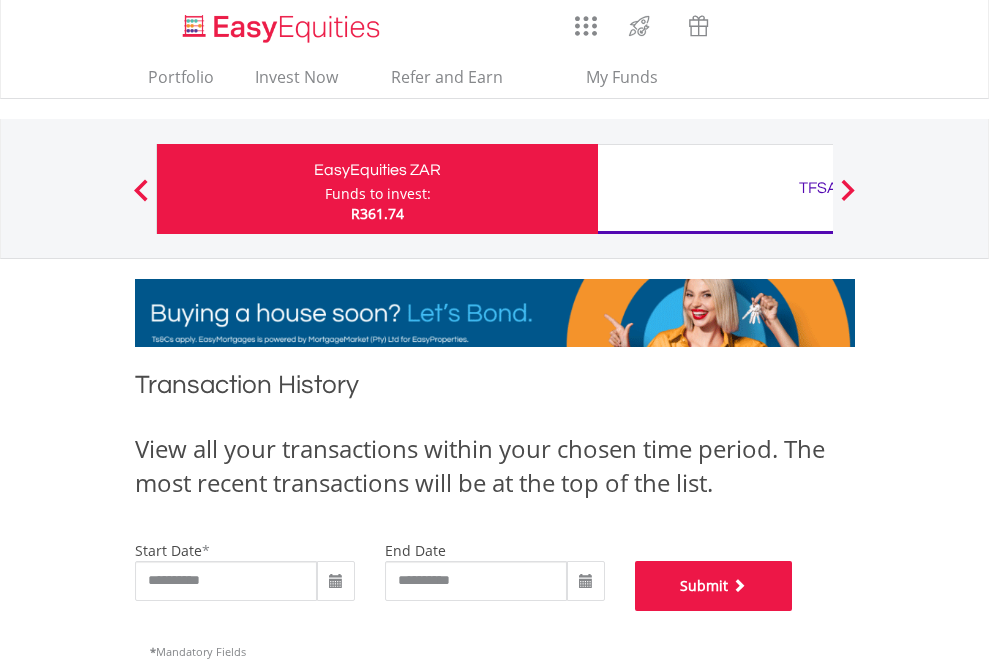 click on "Submit" at bounding box center [714, 586] 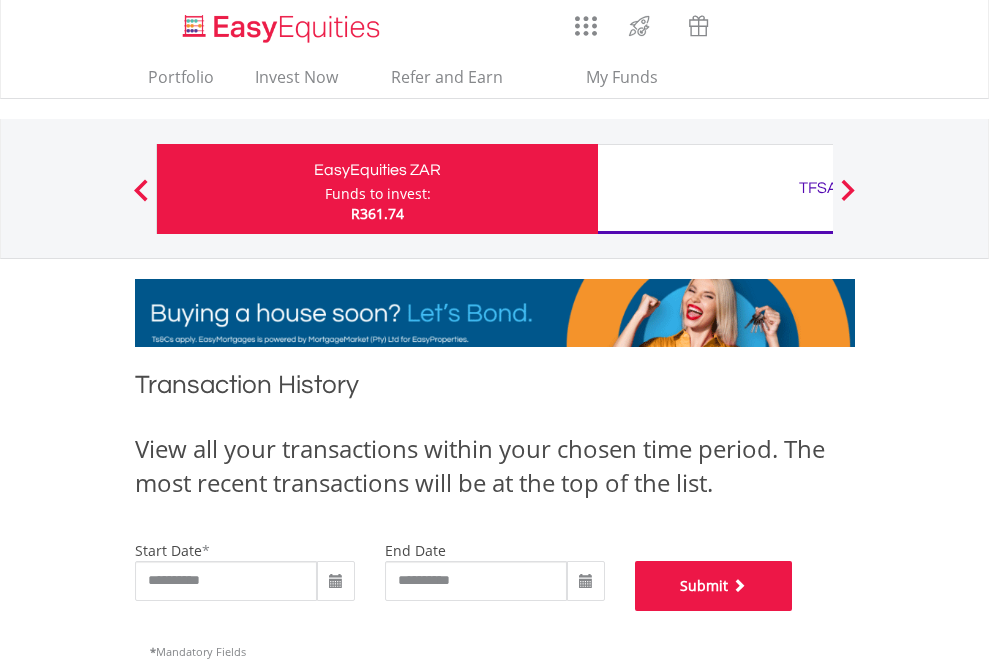 scroll, scrollTop: 811, scrollLeft: 0, axis: vertical 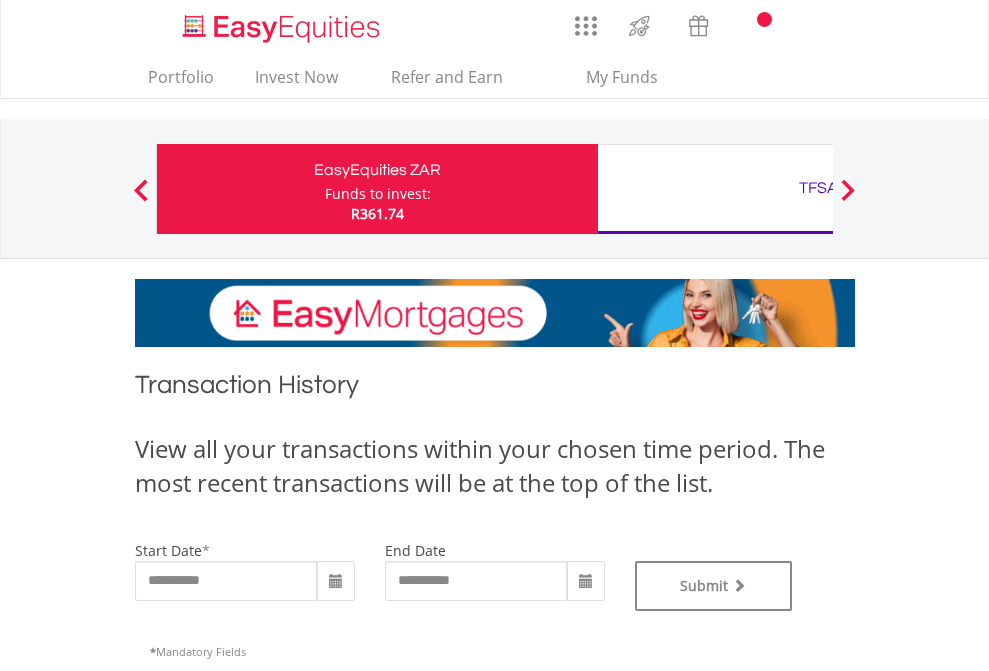 click on "TFSA" at bounding box center (818, 188) 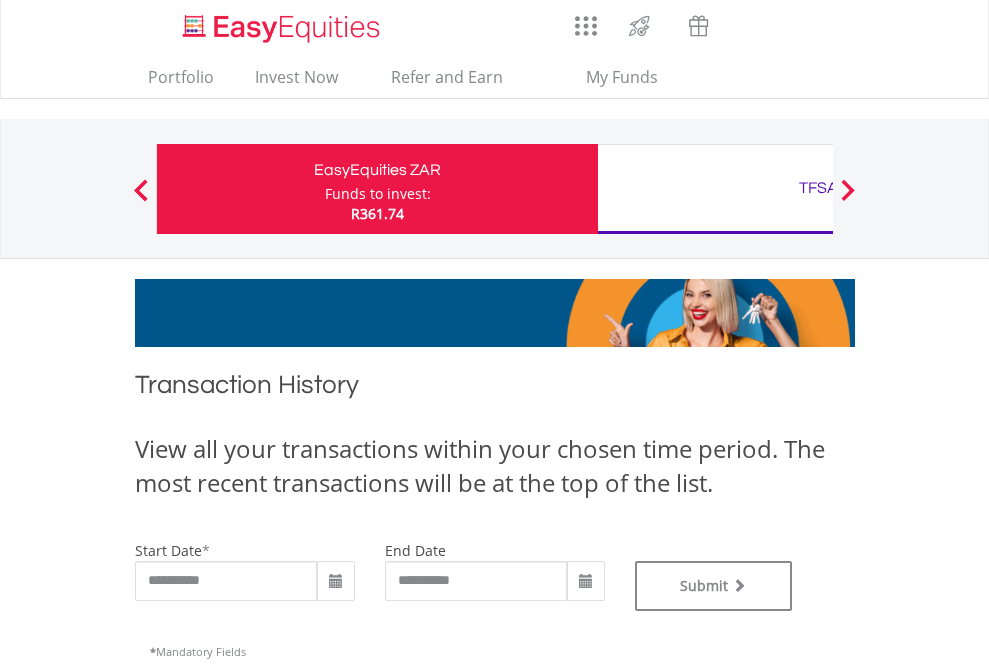 type on "**********" 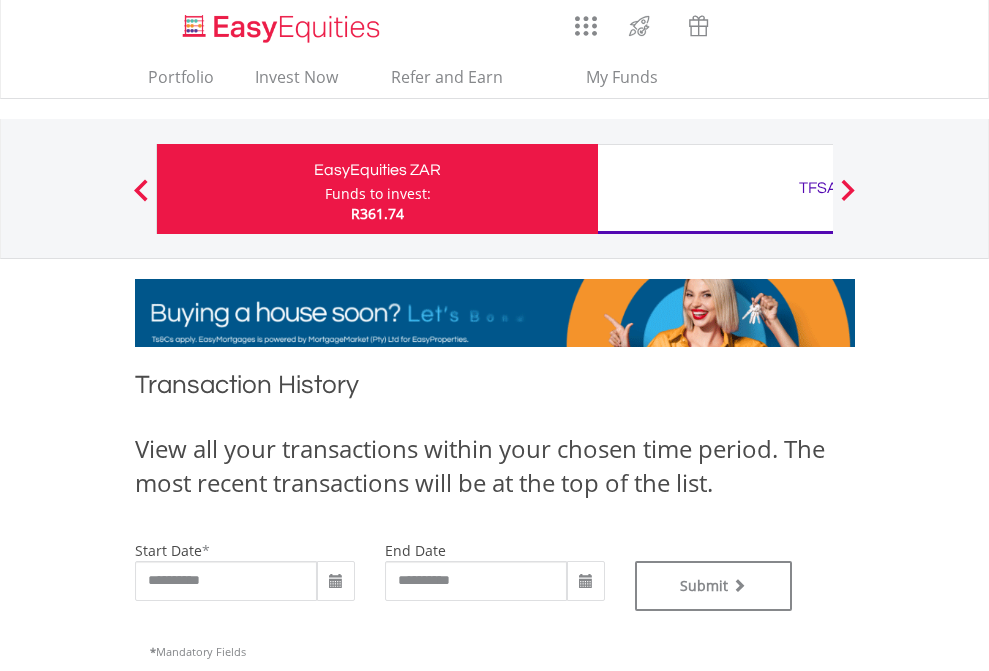 type on "**********" 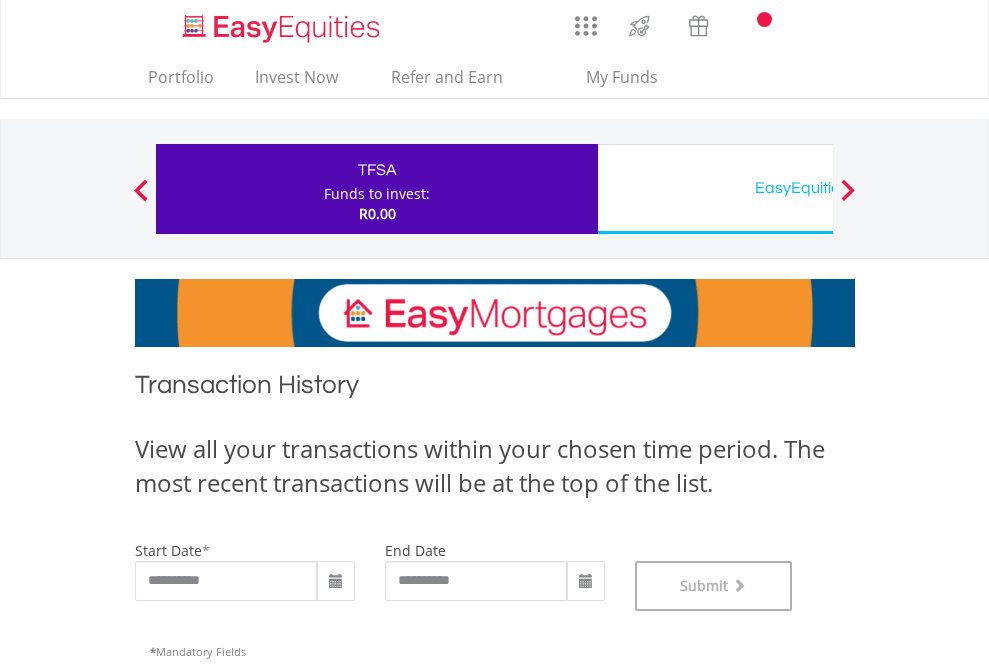 scroll, scrollTop: 811, scrollLeft: 0, axis: vertical 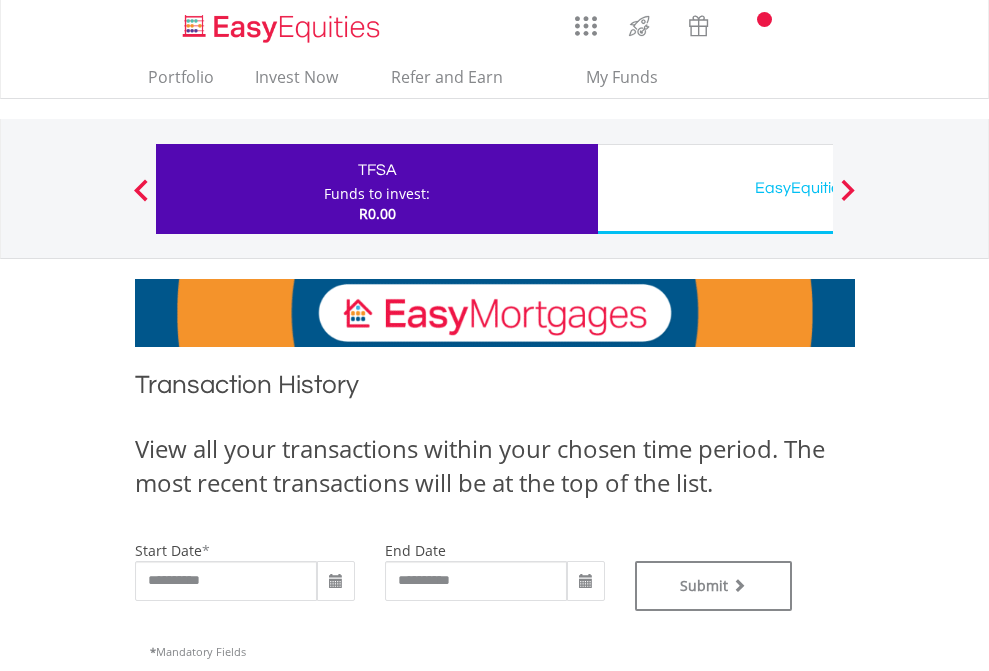 click on "EasyEquities USD" at bounding box center (818, 188) 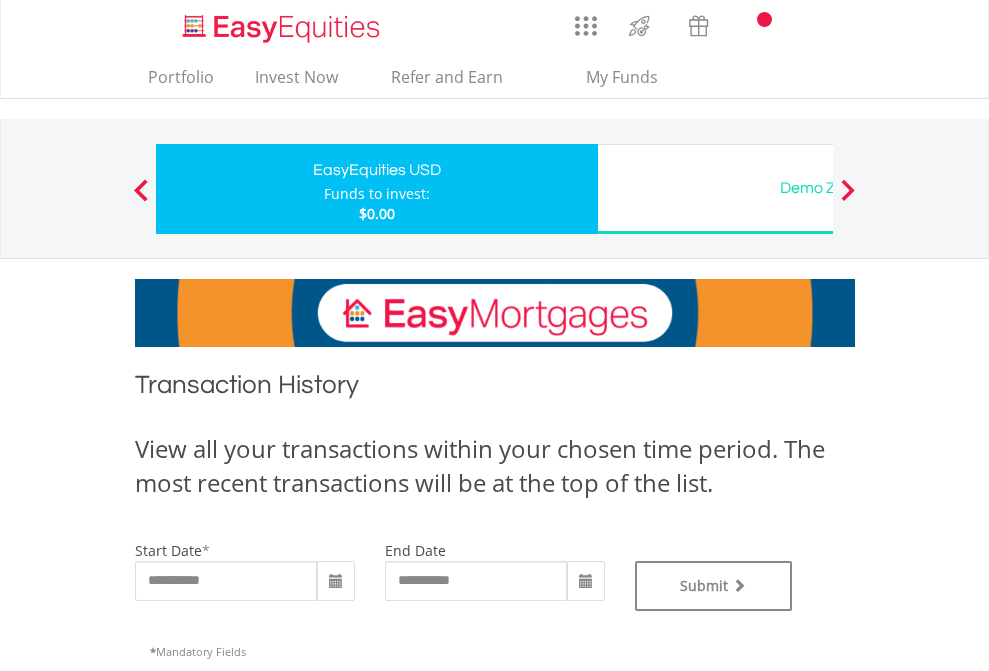 scroll, scrollTop: 0, scrollLeft: 0, axis: both 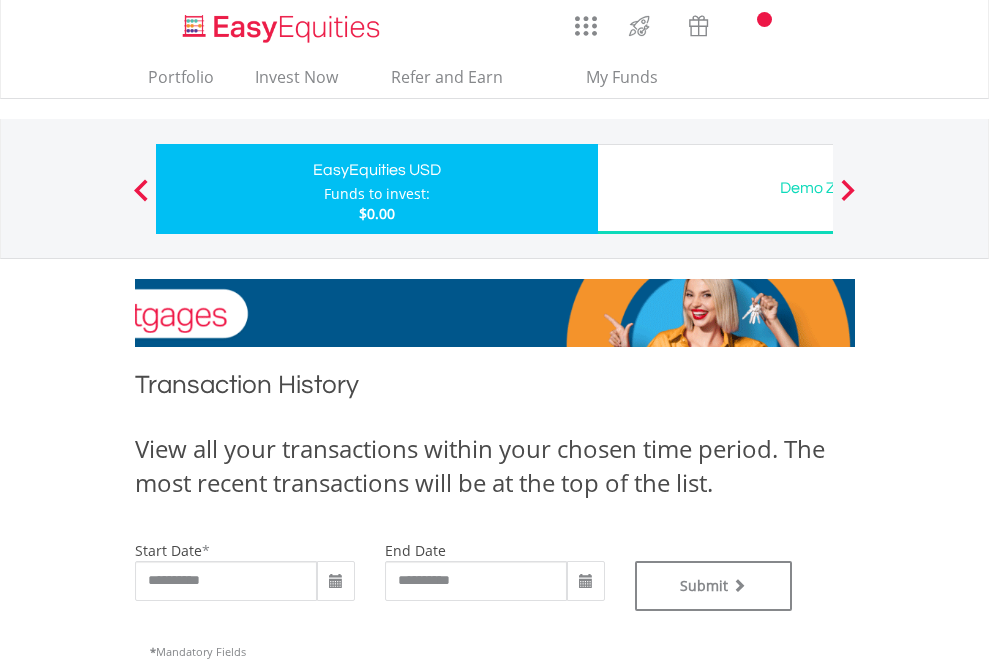 type on "**********" 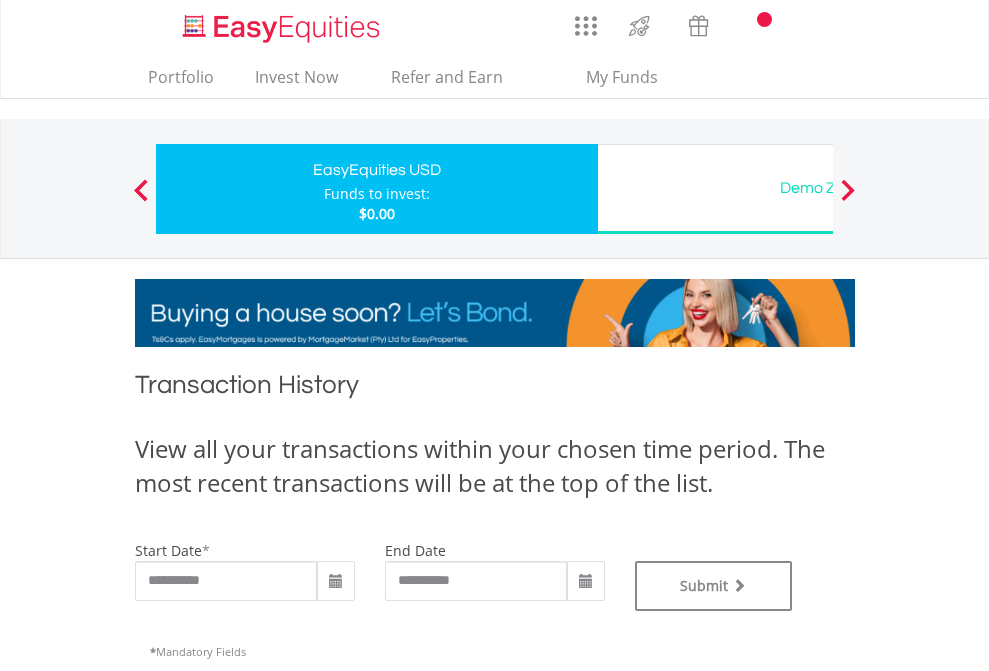 type on "**********" 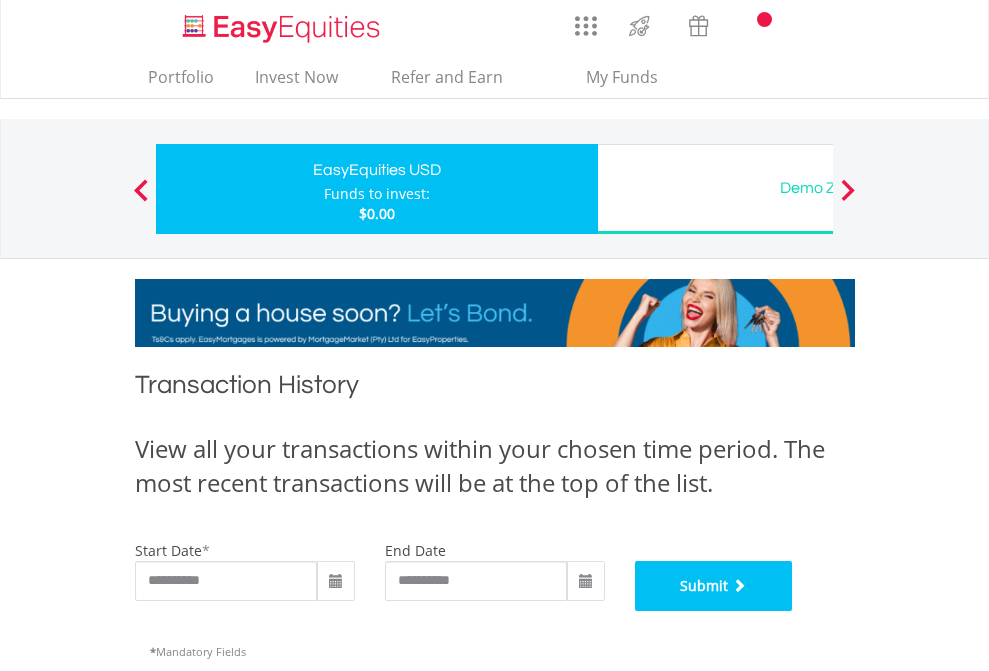 click on "Submit" at bounding box center [714, 586] 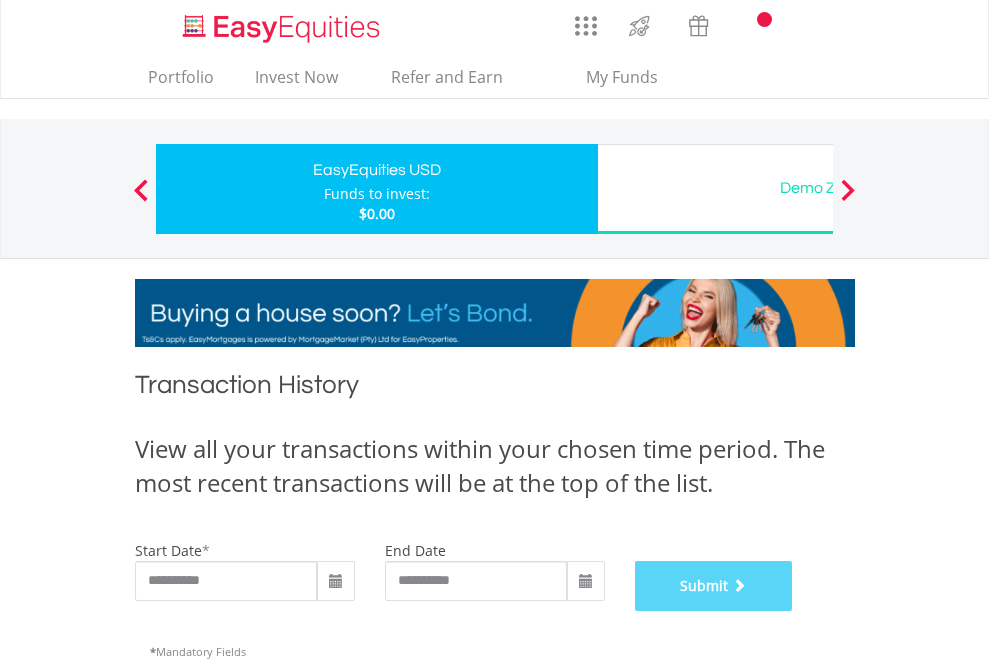 scroll, scrollTop: 811, scrollLeft: 0, axis: vertical 